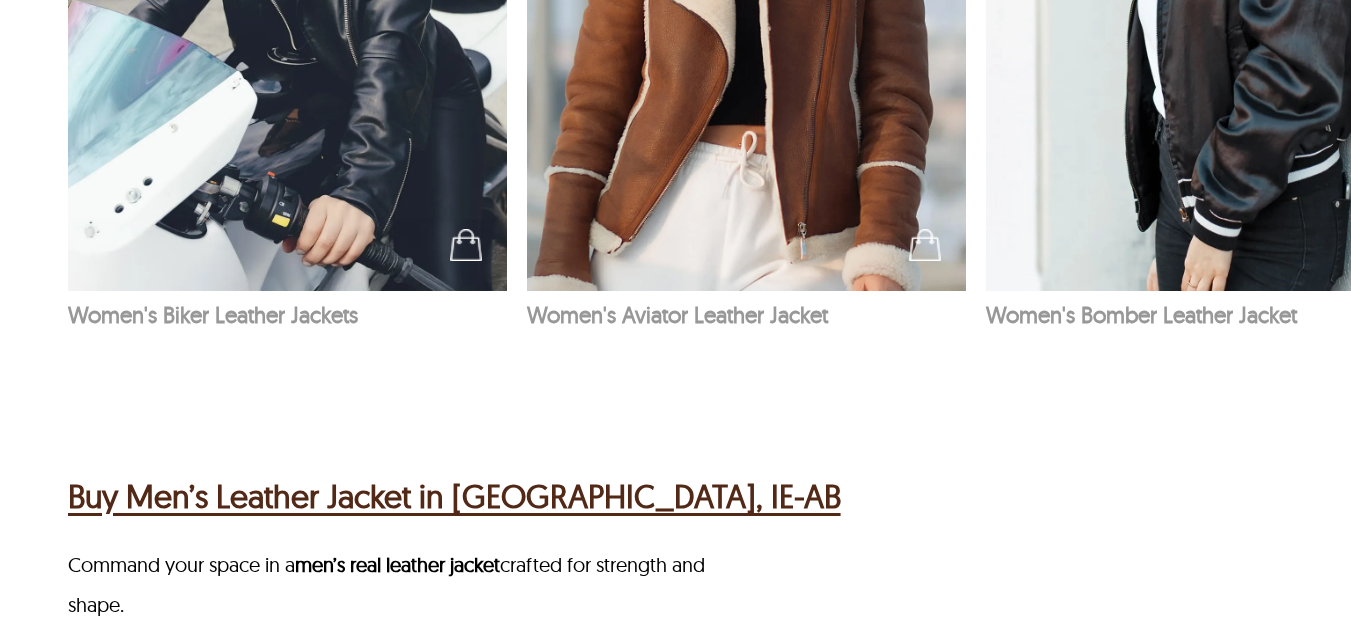 scroll, scrollTop: 2700, scrollLeft: 0, axis: vertical 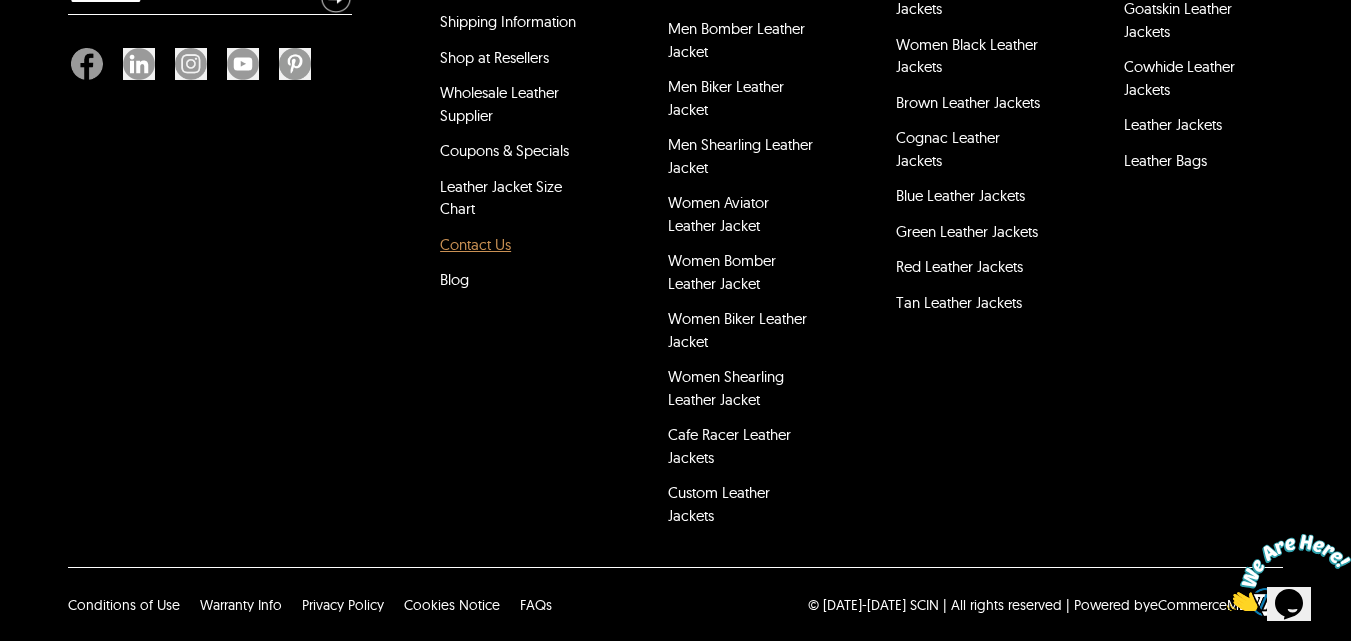 click on "Contact Us" at bounding box center [475, 244] 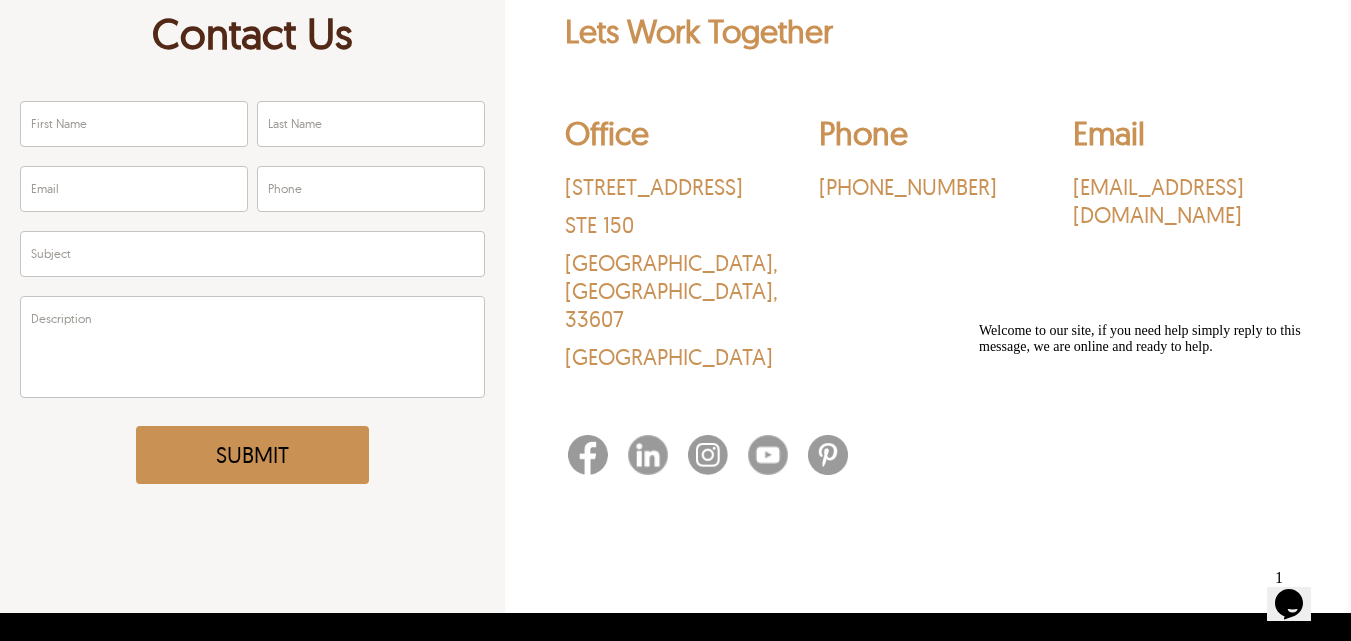 scroll, scrollTop: 97, scrollLeft: 0, axis: vertical 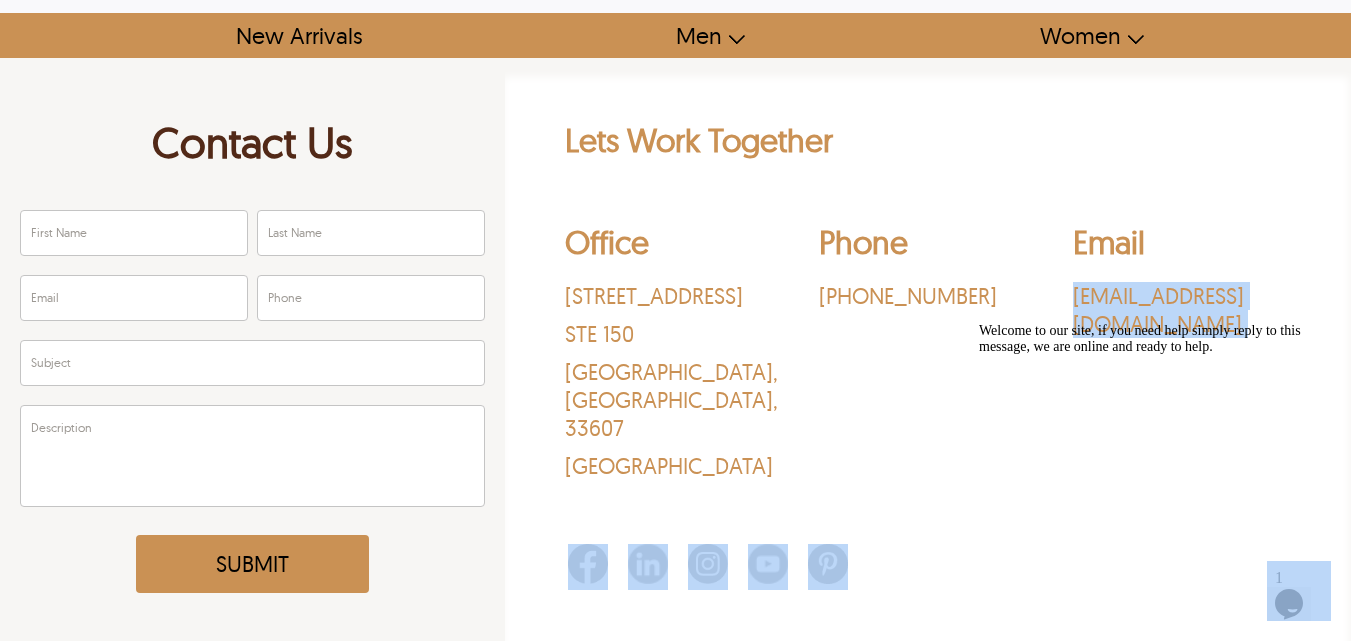 drag, startPoint x: 2243, startPoint y: 576, endPoint x: 1076, endPoint y: 361, distance: 1186.6398 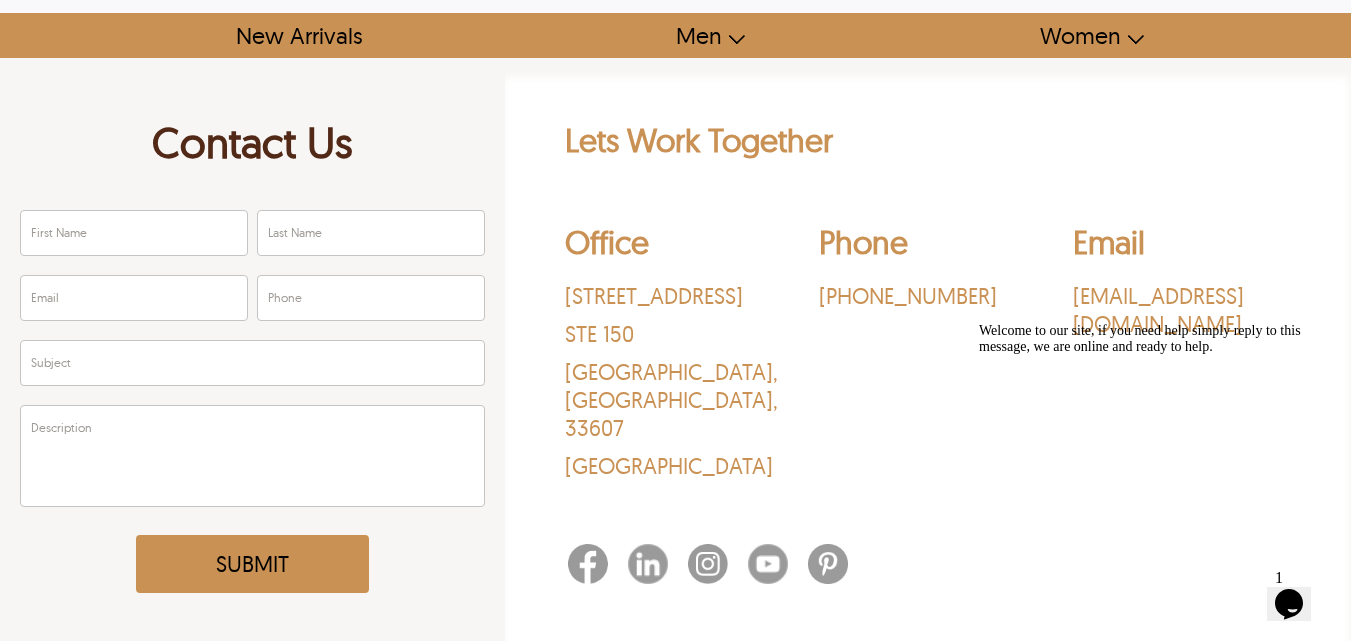 click on "Phone ‪[PHONE_NUMBER]‬" at bounding box center [928, 356] 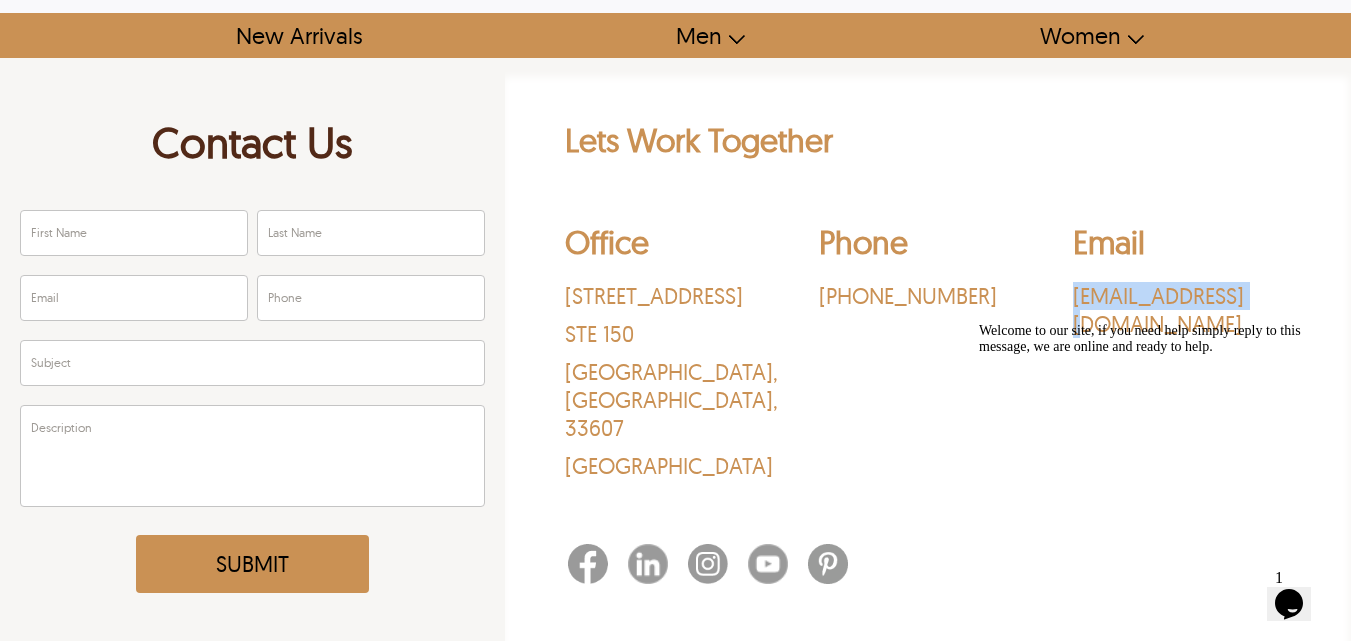 drag, startPoint x: 1060, startPoint y: 302, endPoint x: 1240, endPoint y: 262, distance: 184.39088 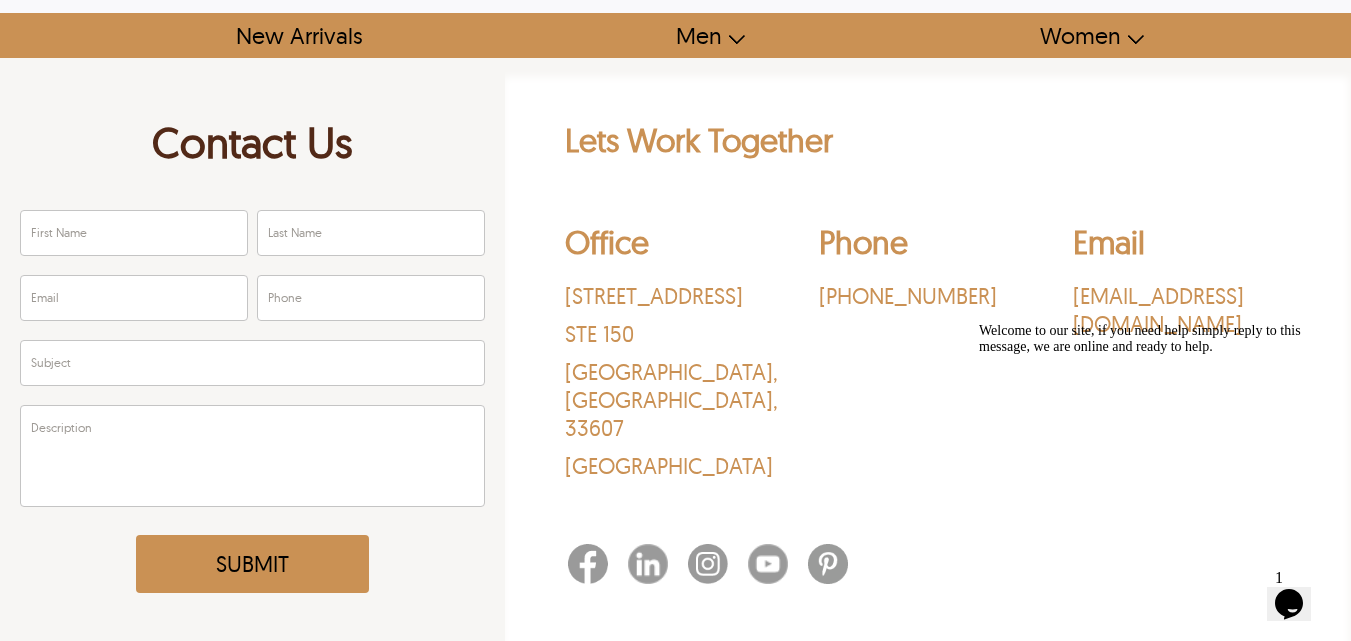 drag, startPoint x: 1093, startPoint y: 335, endPoint x: 552, endPoint y: 284, distance: 543.39856 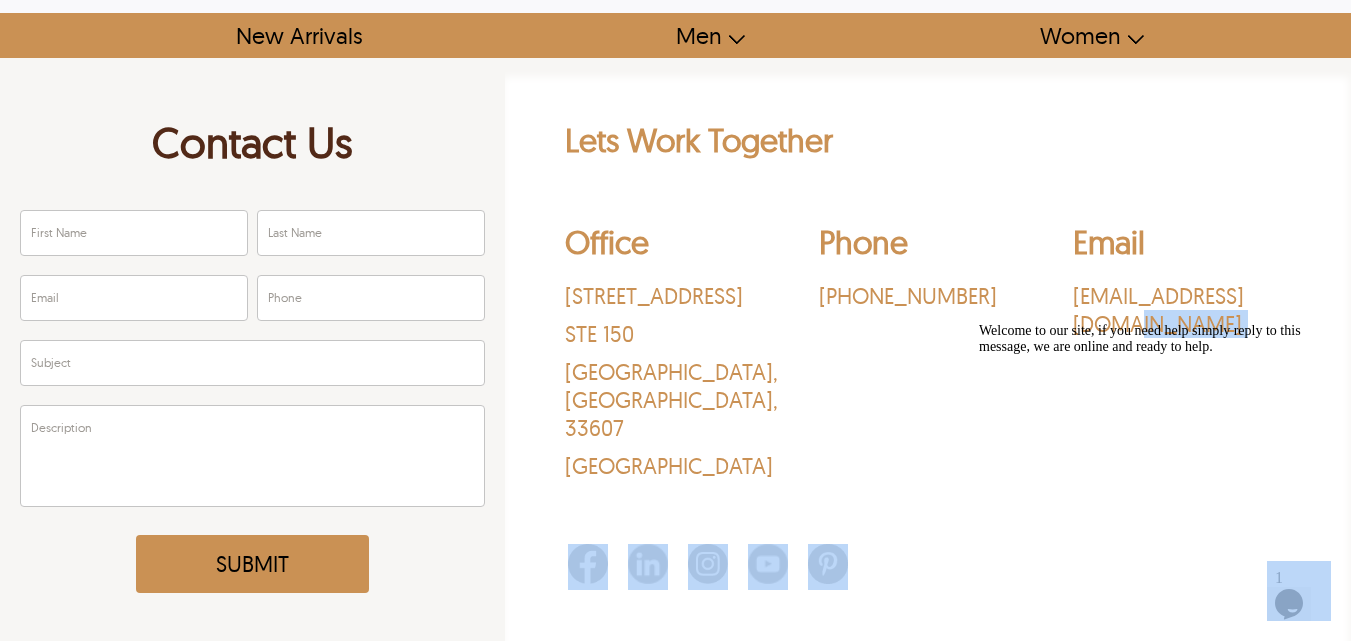 drag, startPoint x: 2245, startPoint y: 595, endPoint x: 1090, endPoint y: 320, distance: 1187.2869 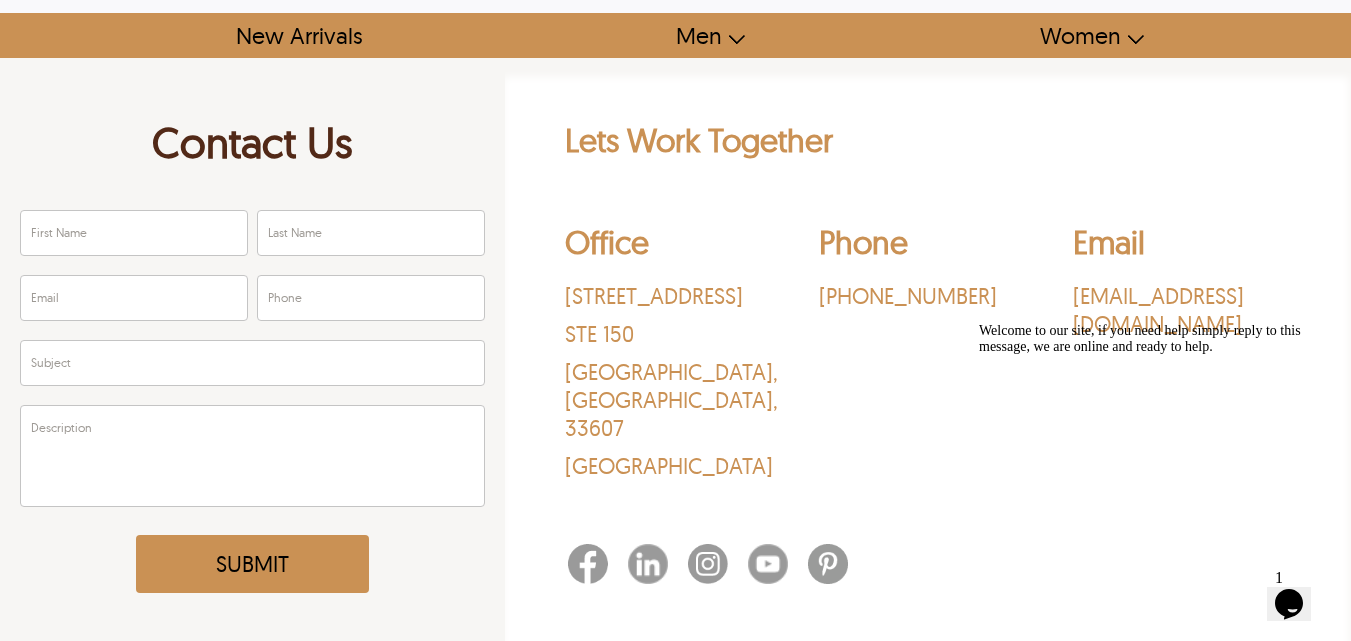 click at bounding box center (1159, 323) 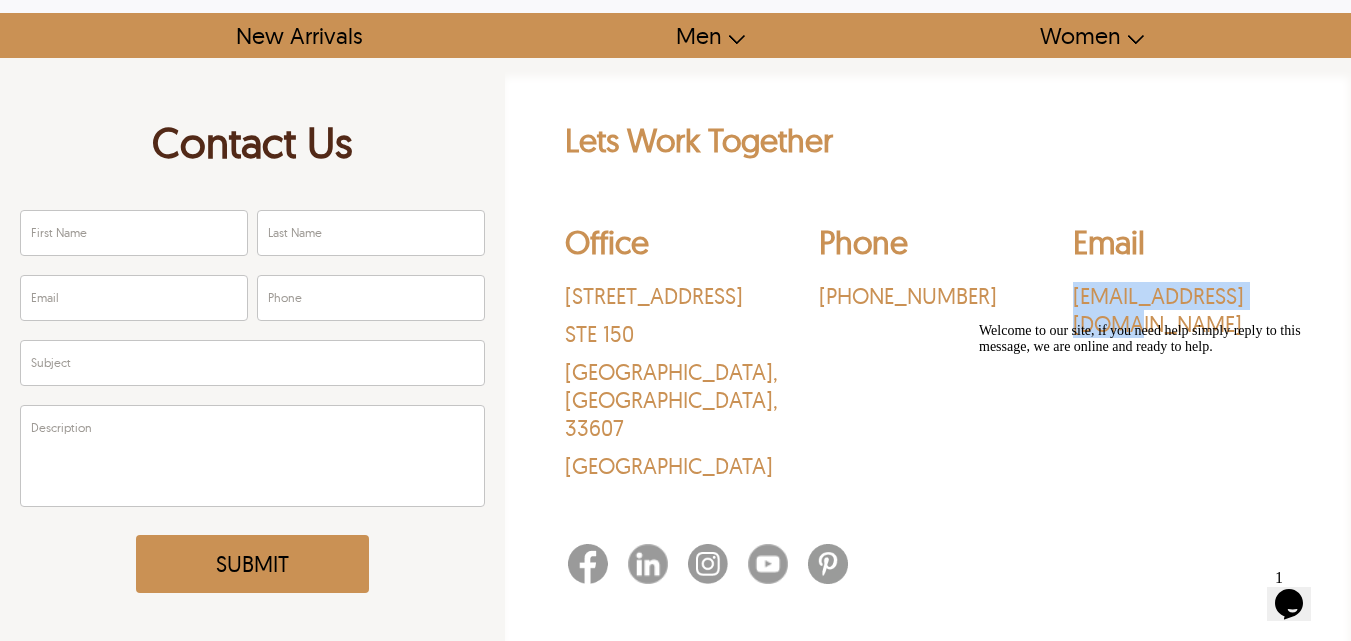 drag, startPoint x: 1298, startPoint y: 285, endPoint x: 1071, endPoint y: 292, distance: 227.10791 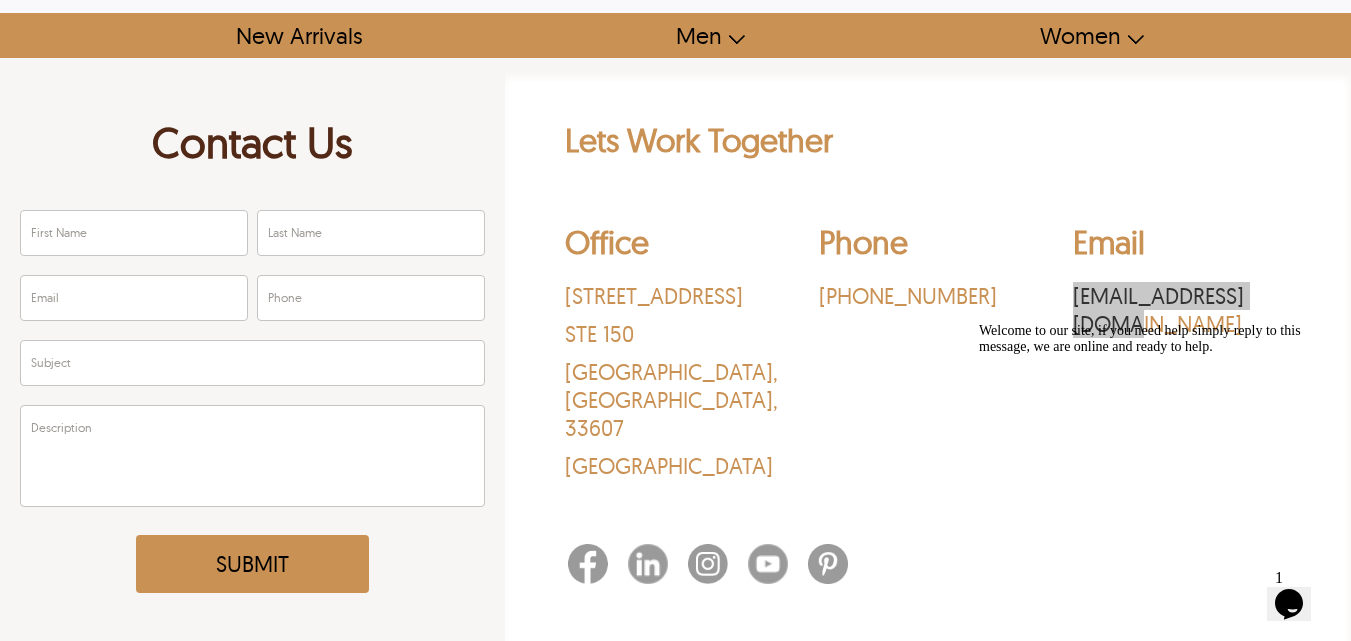 drag, startPoint x: 1159, startPoint y: 327, endPoint x: 1147, endPoint y: 328, distance: 12.0415945 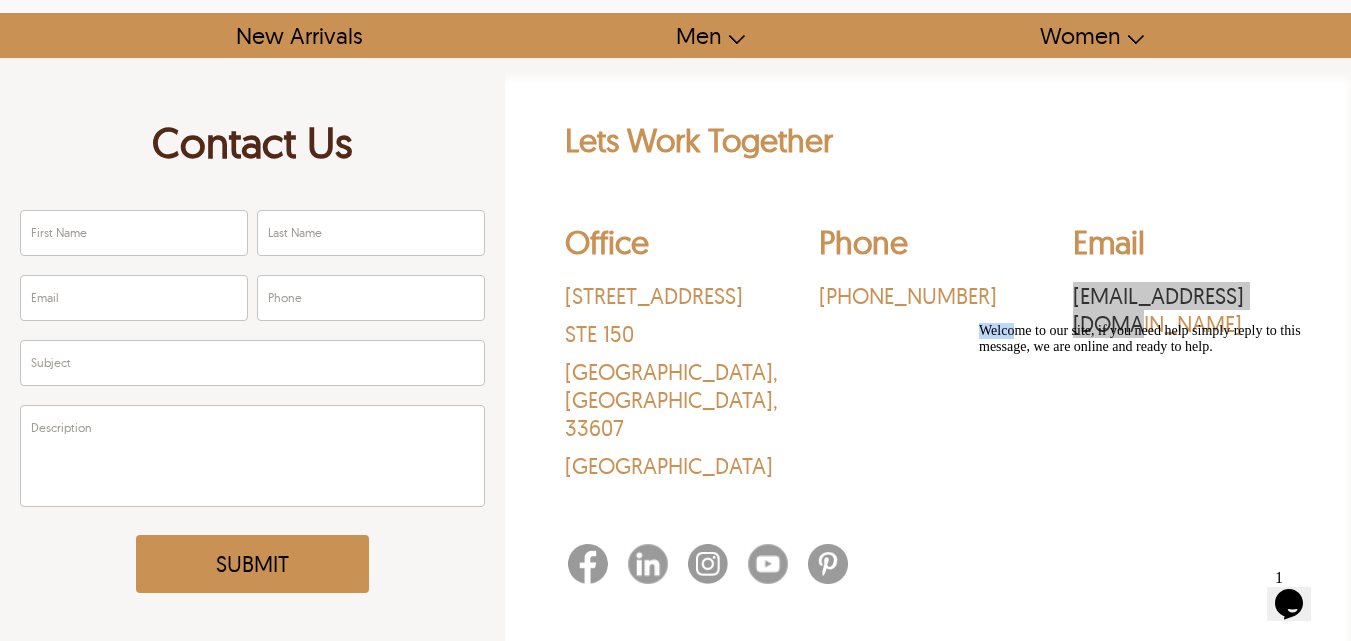 drag, startPoint x: 1093, startPoint y: 328, endPoint x: 1120, endPoint y: 295, distance: 42.638012 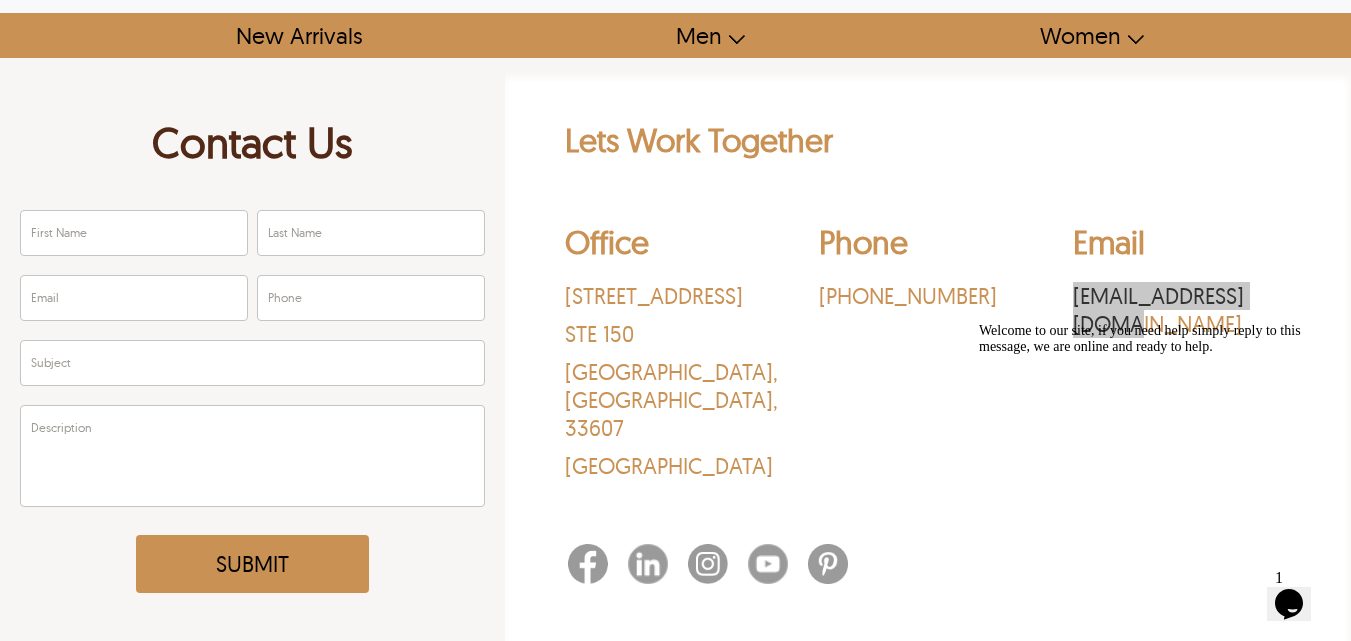 click on "Welcome to our site, if you need help simply reply to this message, we are online and ready to help." at bounding box center (1159, 339) 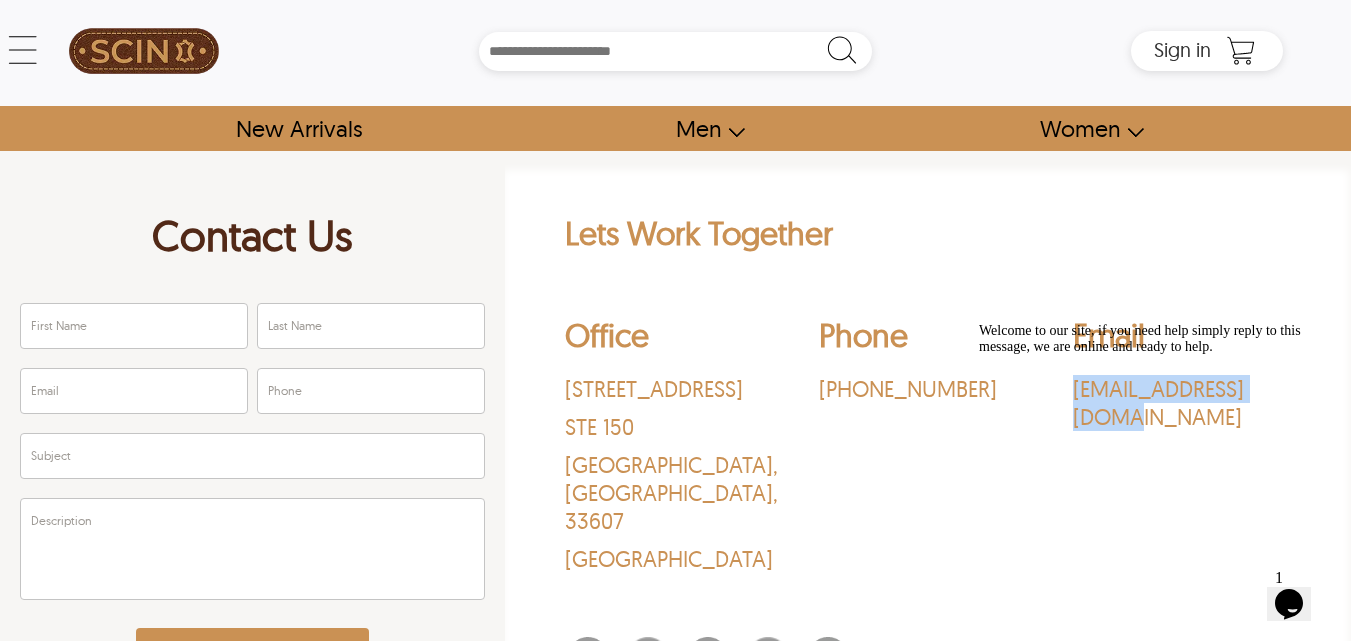 scroll, scrollTop: 0, scrollLeft: 0, axis: both 